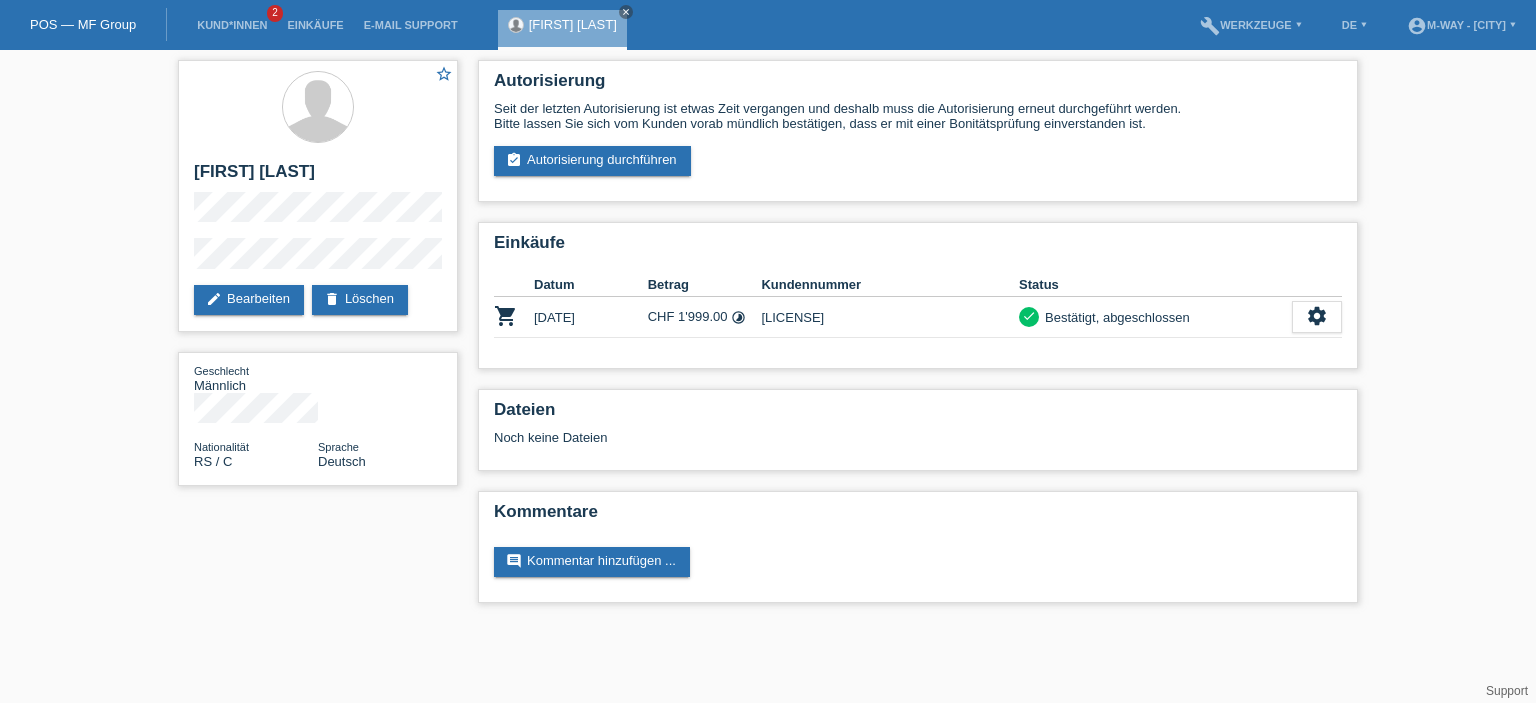 scroll, scrollTop: 0, scrollLeft: 0, axis: both 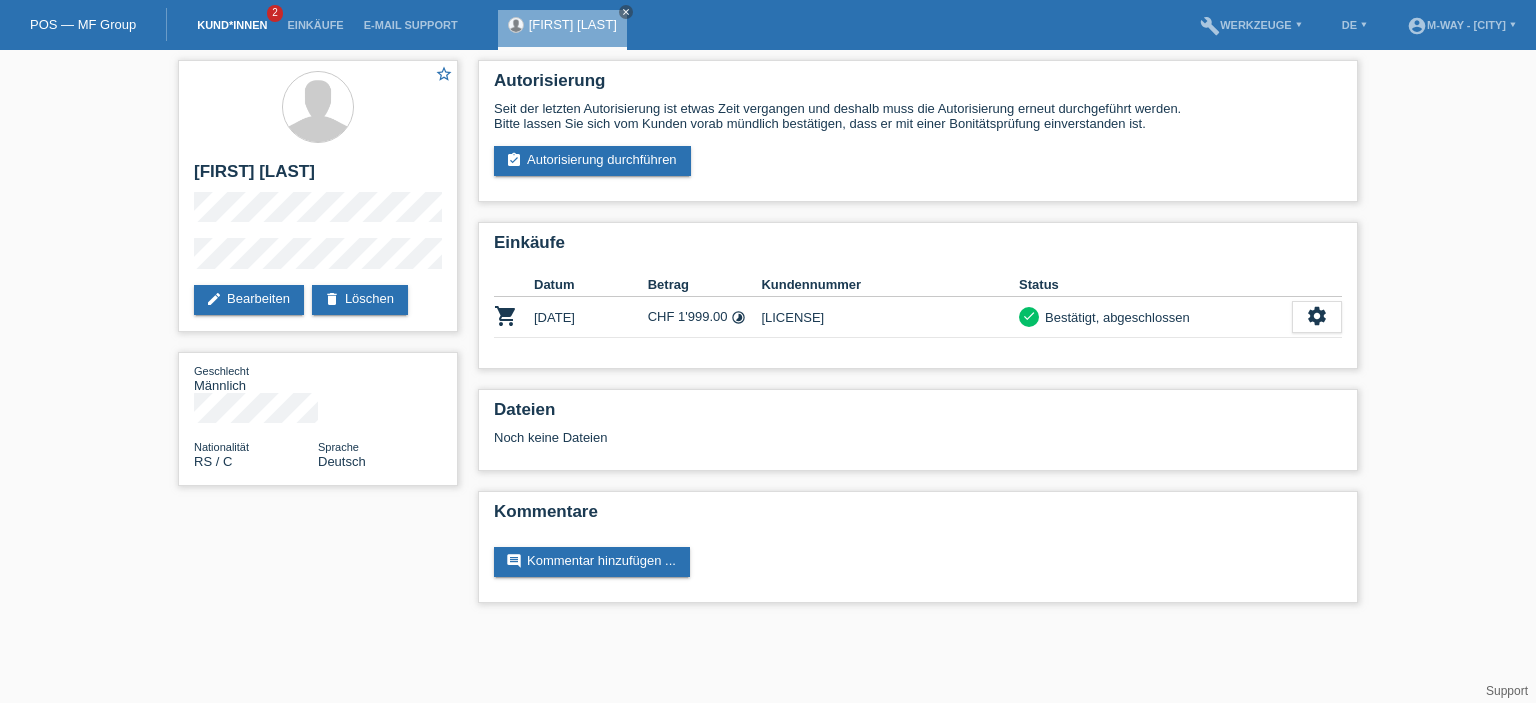click on "Kund*innen" at bounding box center (232, 25) 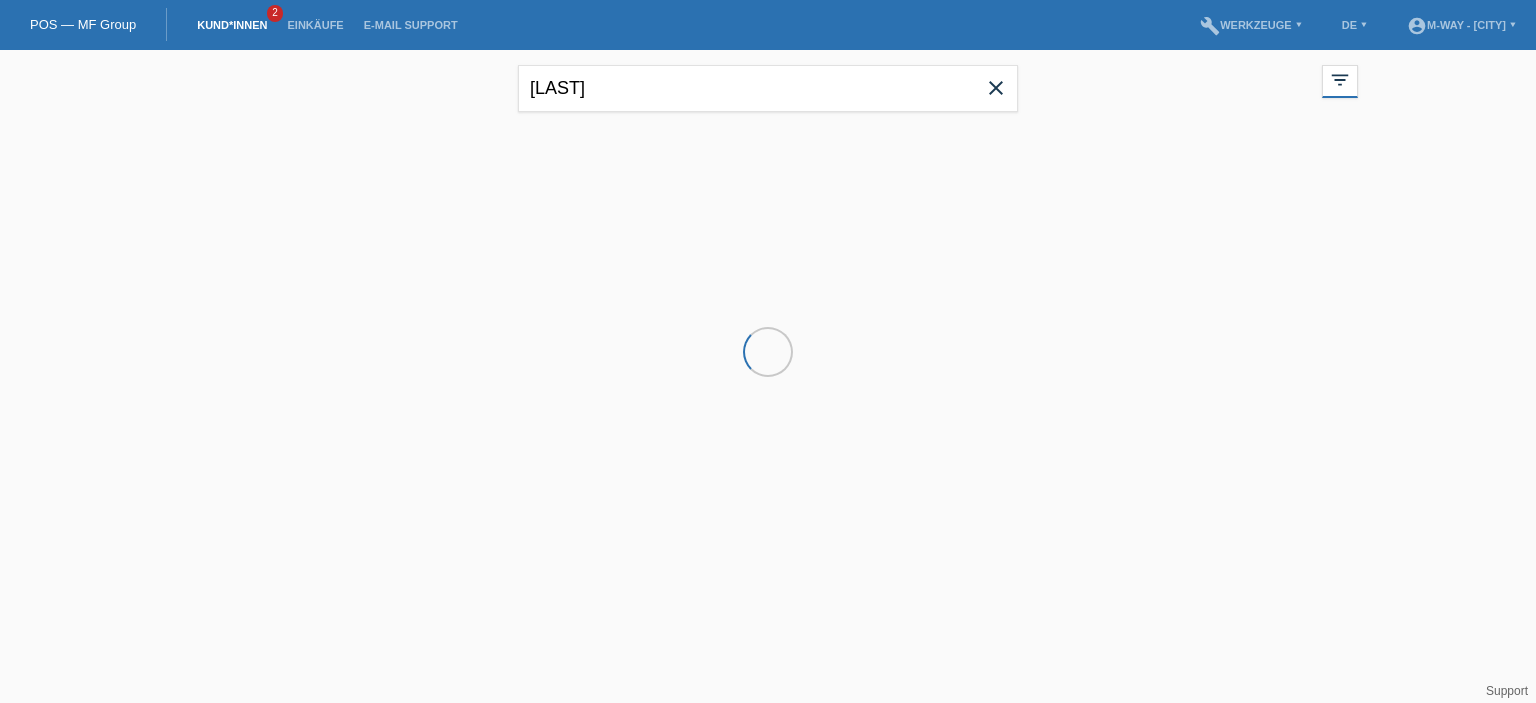 scroll, scrollTop: 0, scrollLeft: 0, axis: both 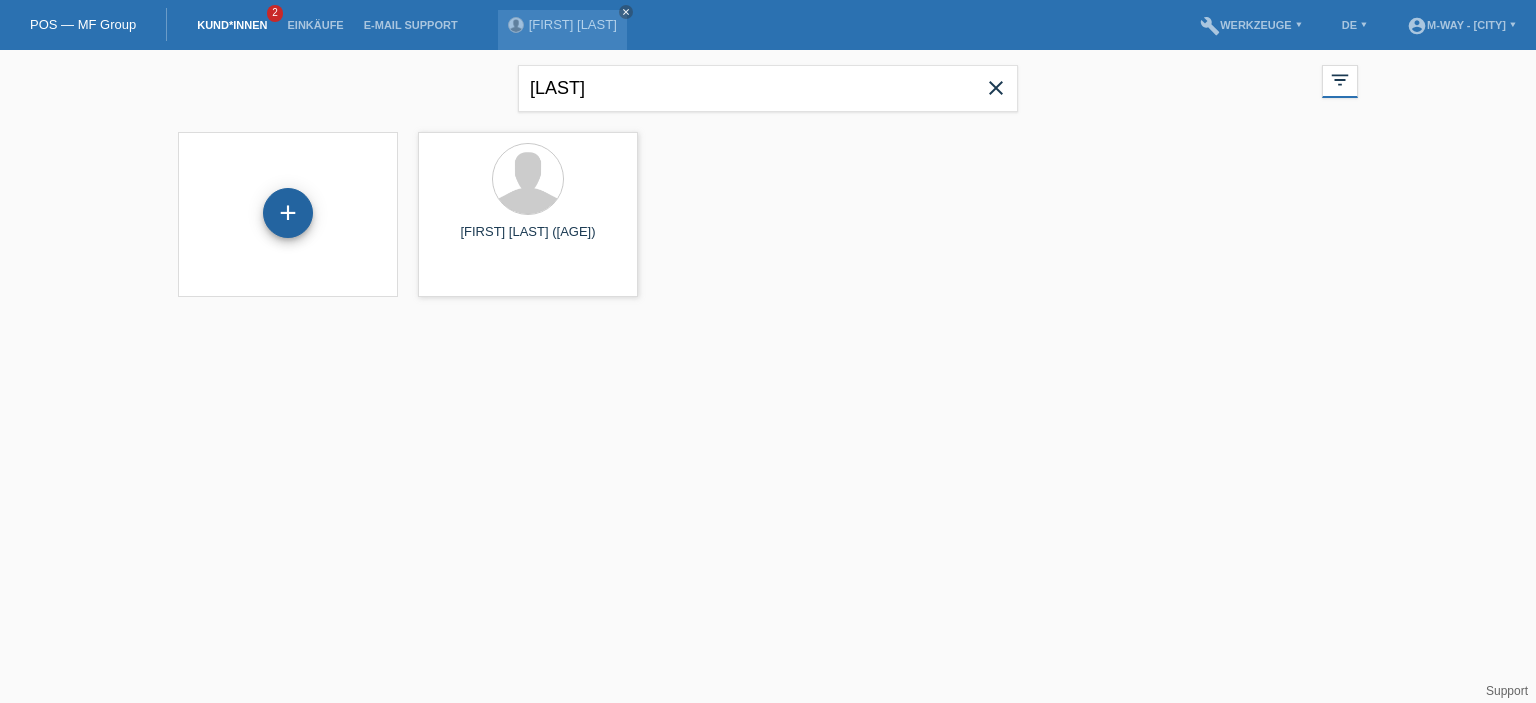 click on "+" at bounding box center [288, 214] 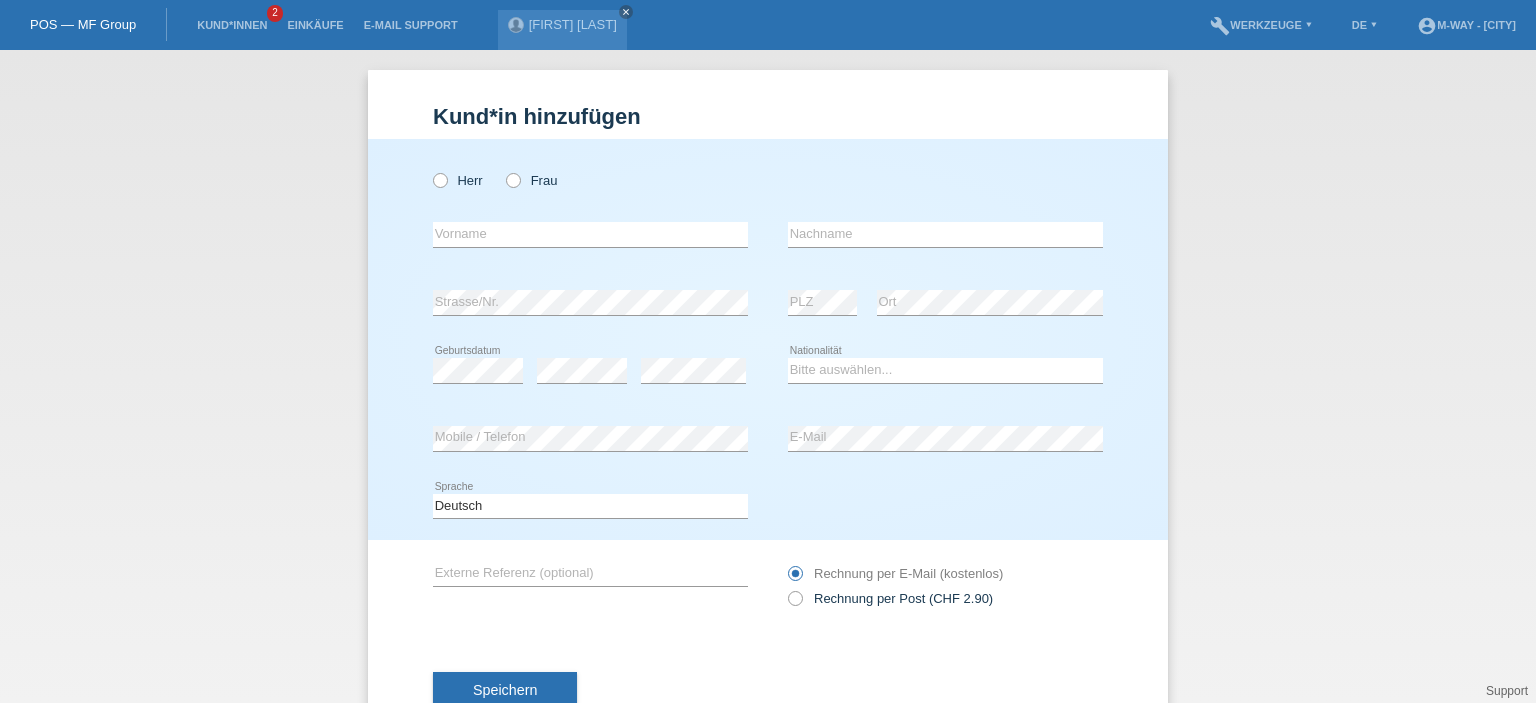 scroll, scrollTop: 0, scrollLeft: 0, axis: both 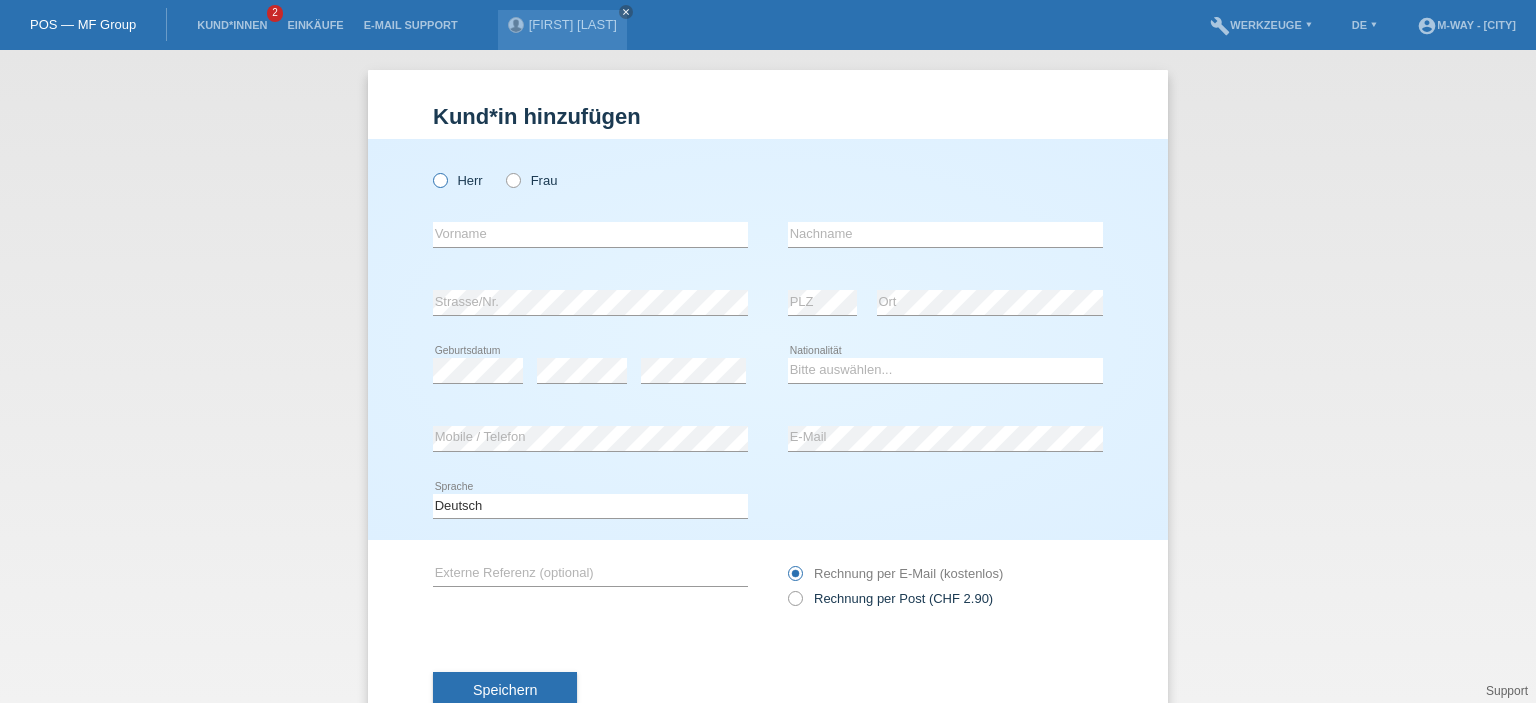 click on "Herr" at bounding box center (458, 180) 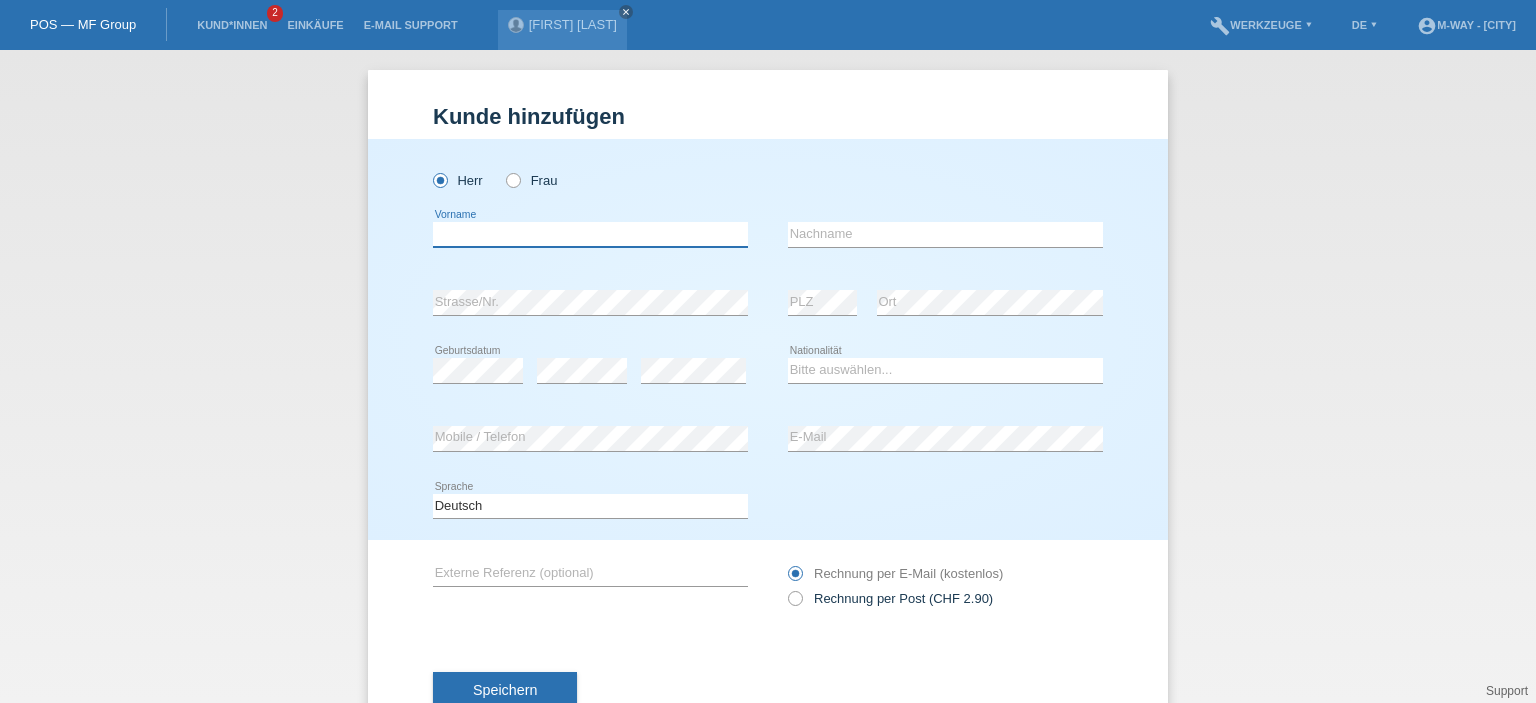 click at bounding box center [590, 234] 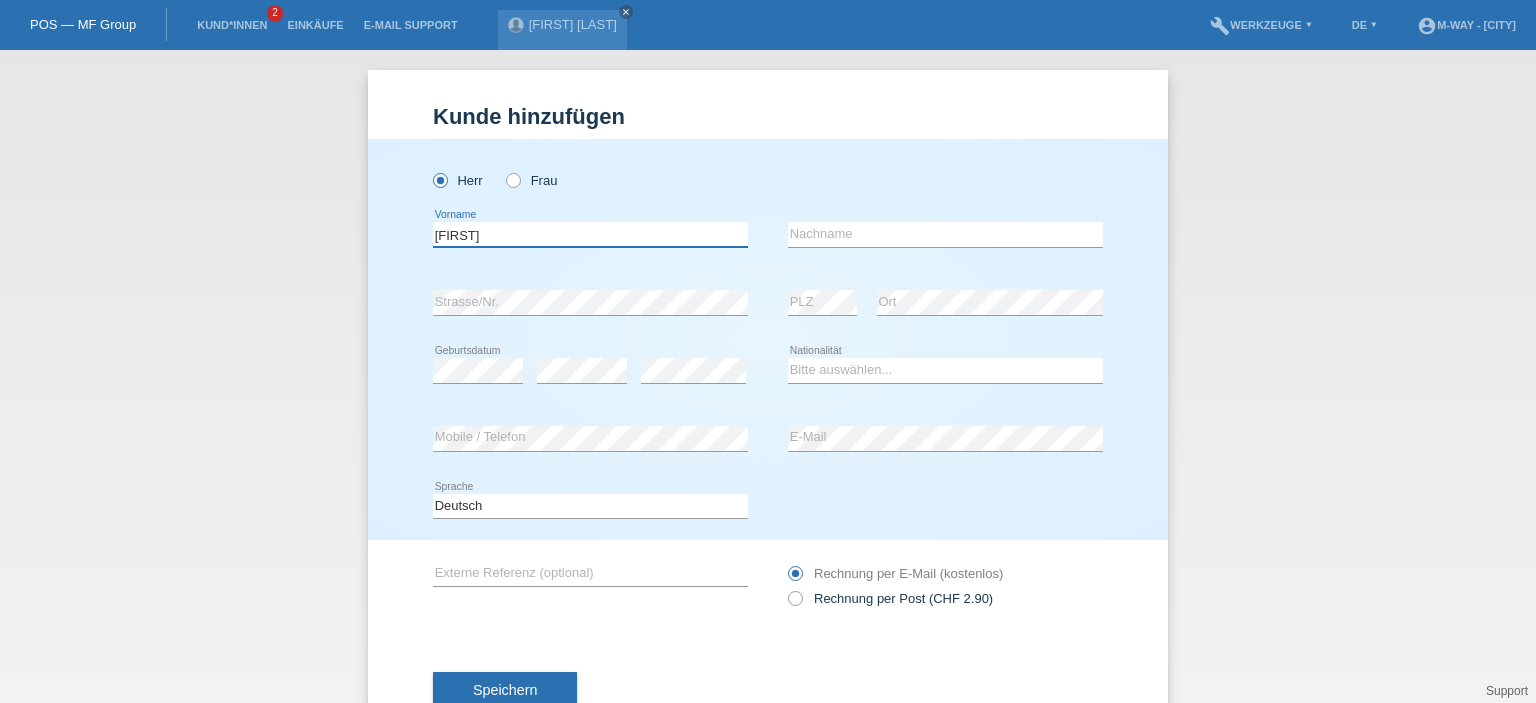 type on "[FIRST]" 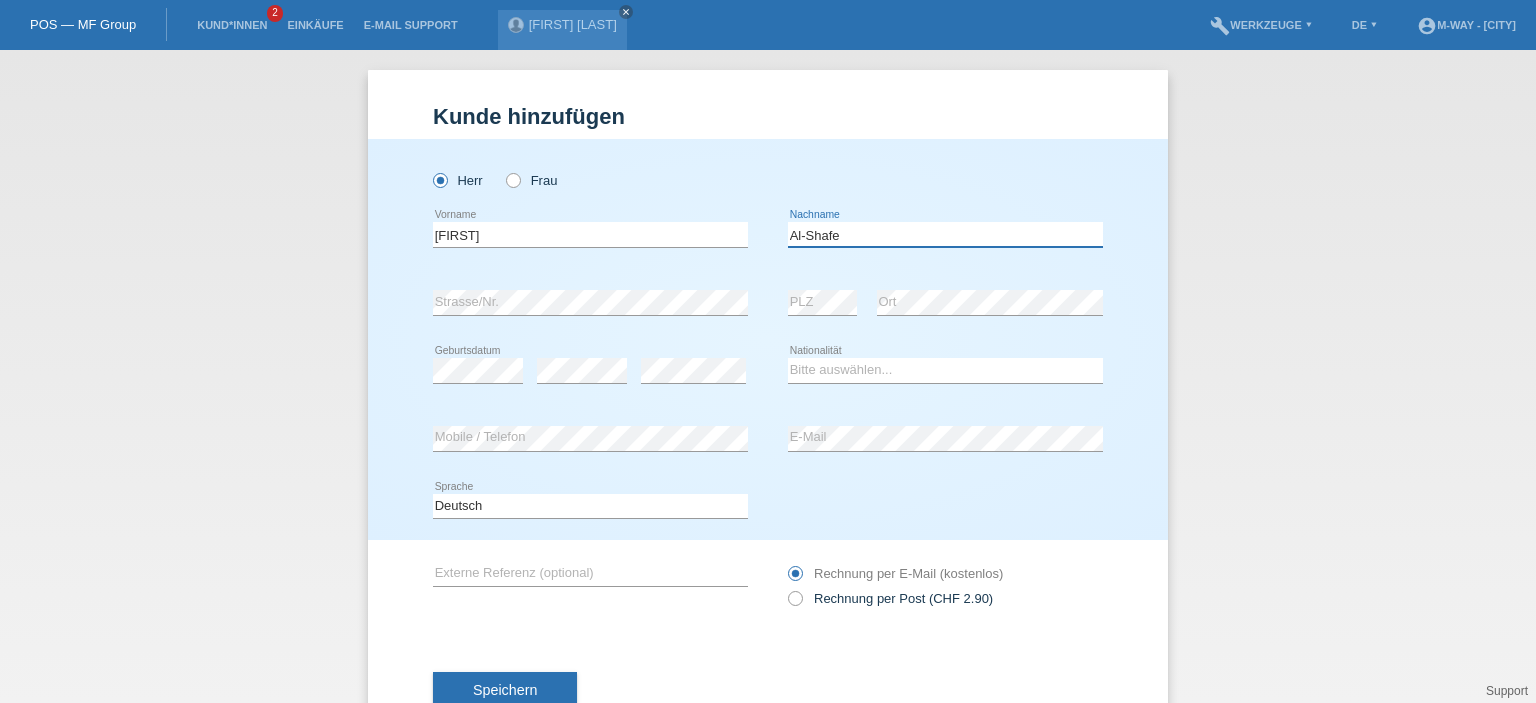 type on "[LAST]" 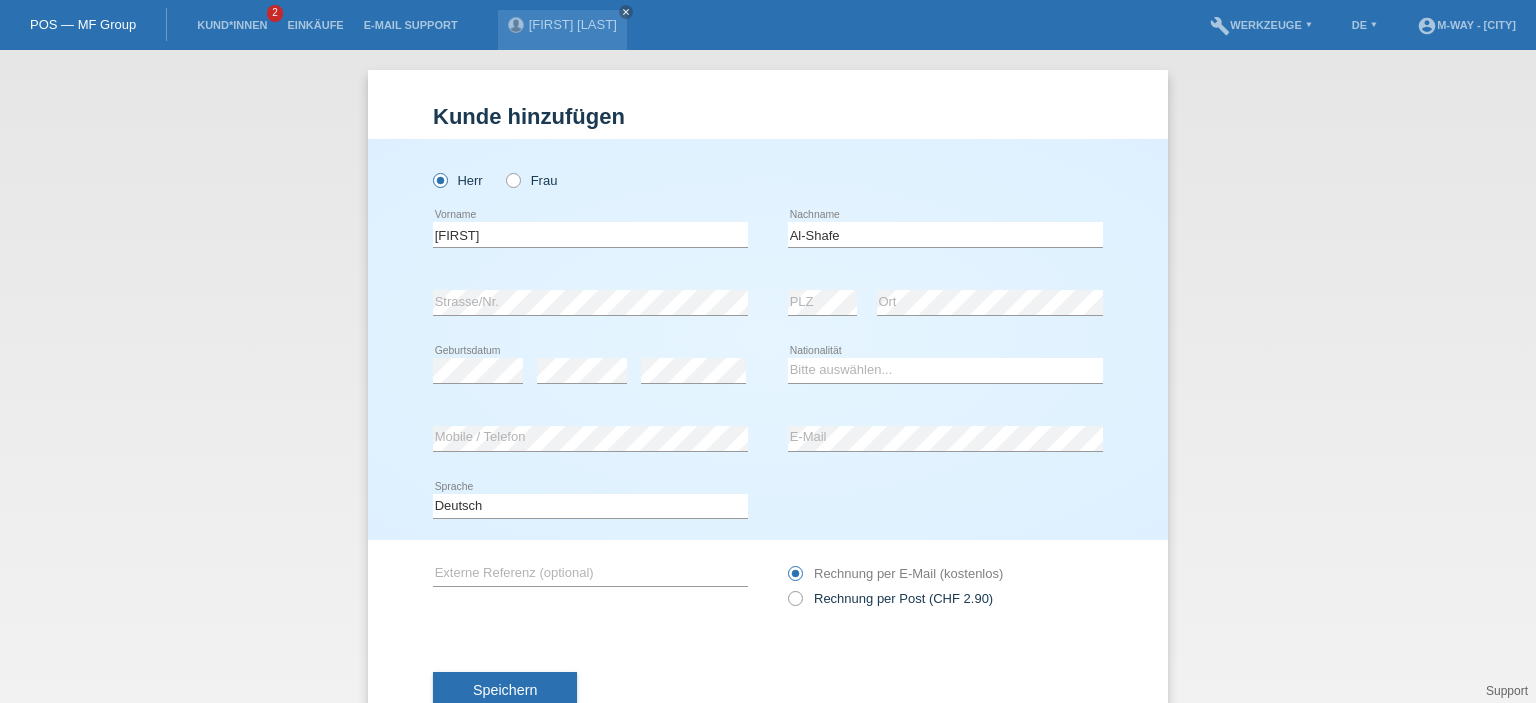 click at bounding box center (478, 383) 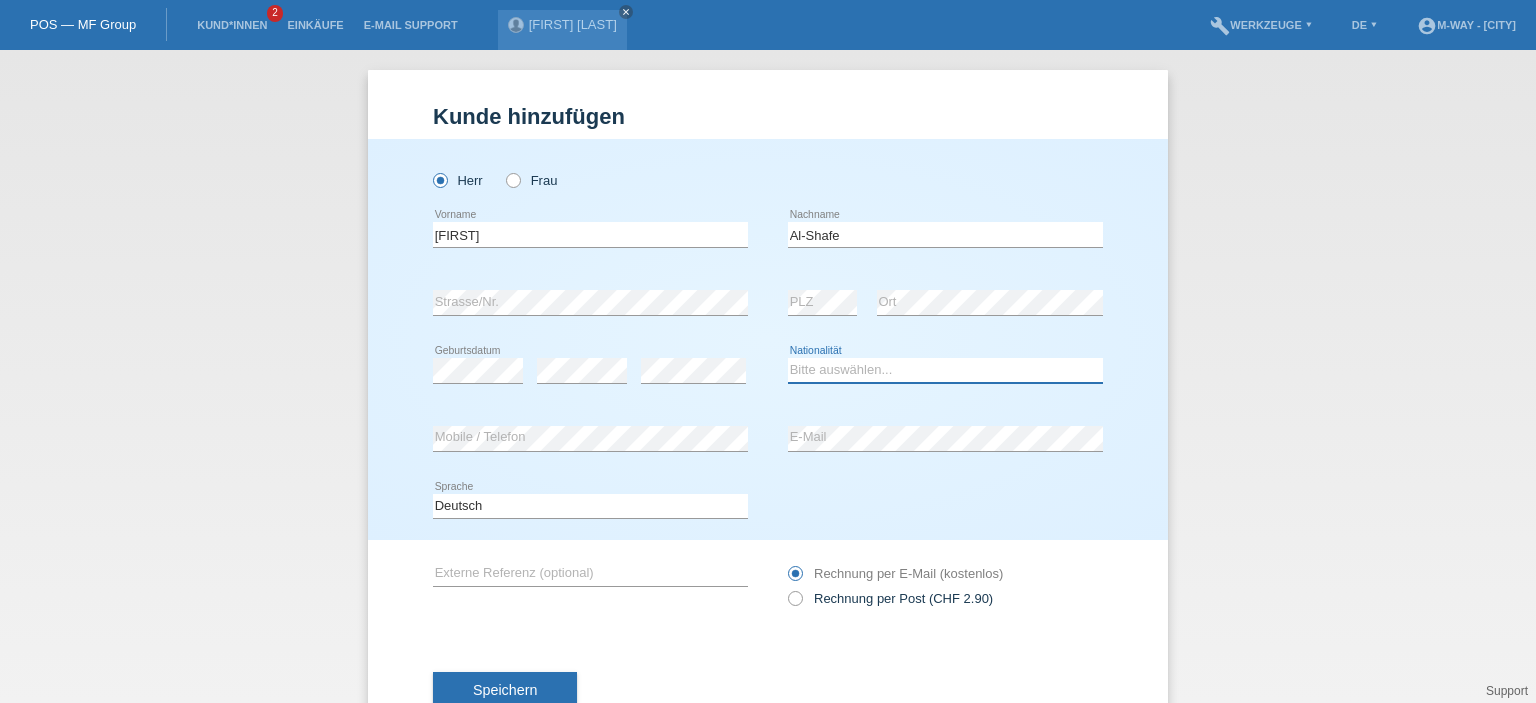 click on "Bitte auswählen...
Schweiz
Deutschland
Liechtenstein
Österreich
------------
Afghanistan
Ägypten
Åland
Albanien
Algerien Amerikanisch-Samoa Amerikanische Jungferninseln" at bounding box center [590, 235] 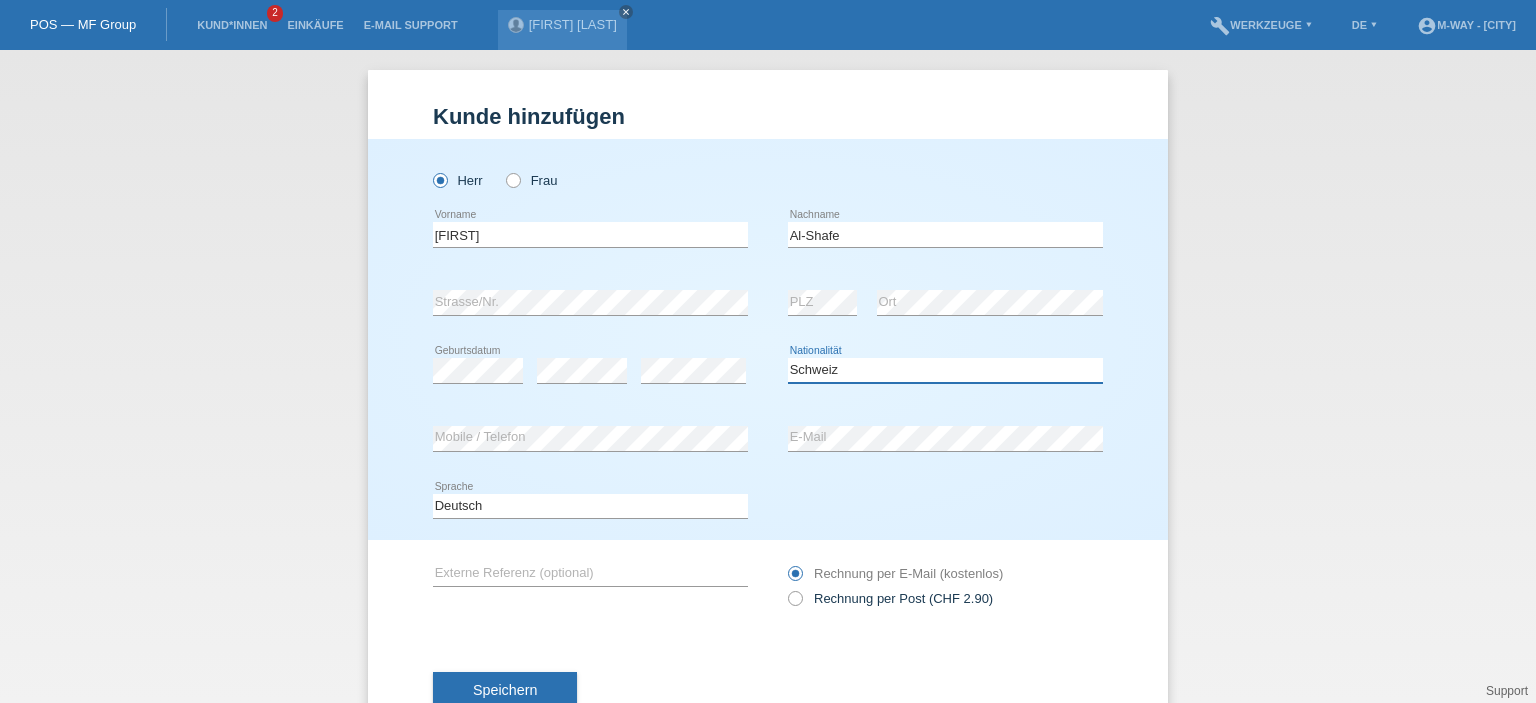 click on "Bitte auswählen...
Schweiz
Deutschland
Liechtenstein
Österreich
------------
Afghanistan
Ägypten
Åland
Albanien
Algerien" at bounding box center [945, 370] 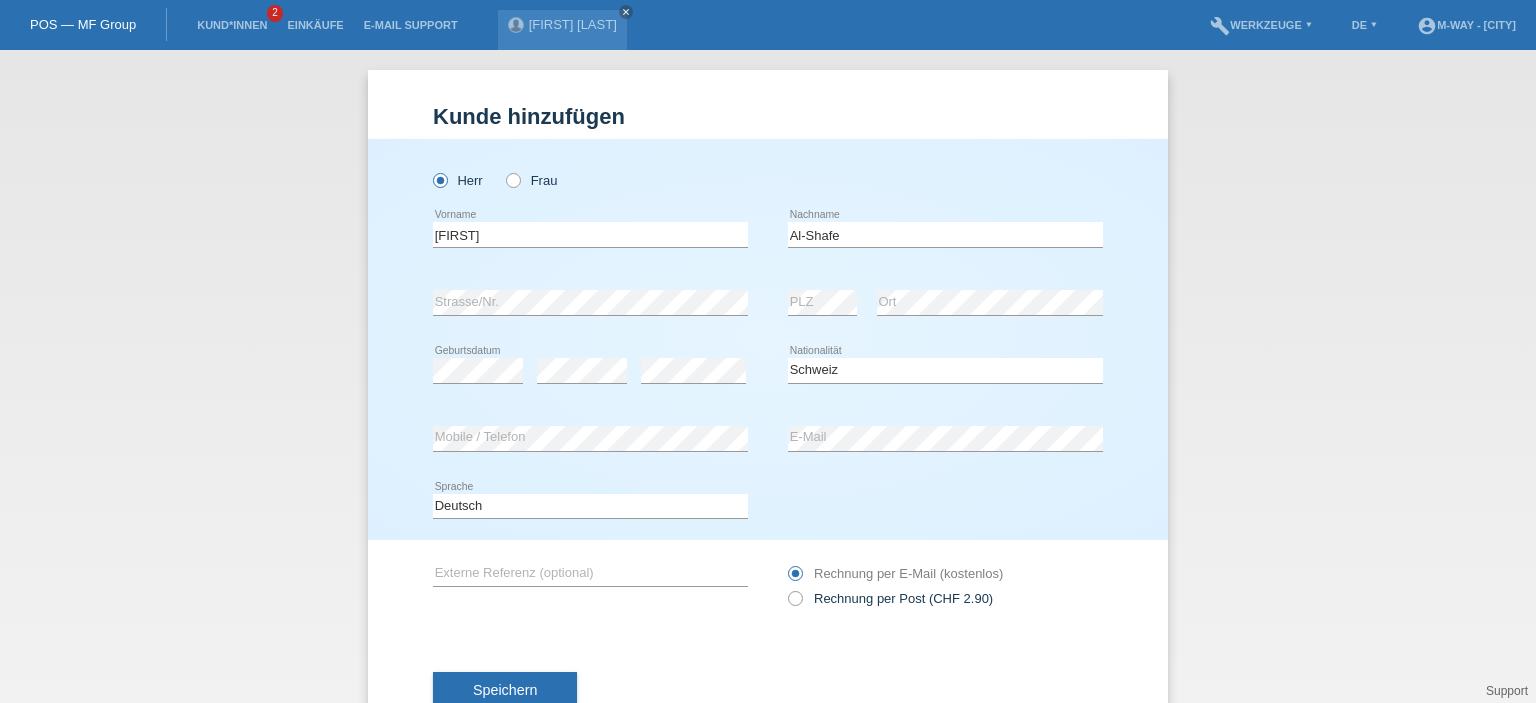 click on "error
Mobile / Telefon" at bounding box center [590, 170] 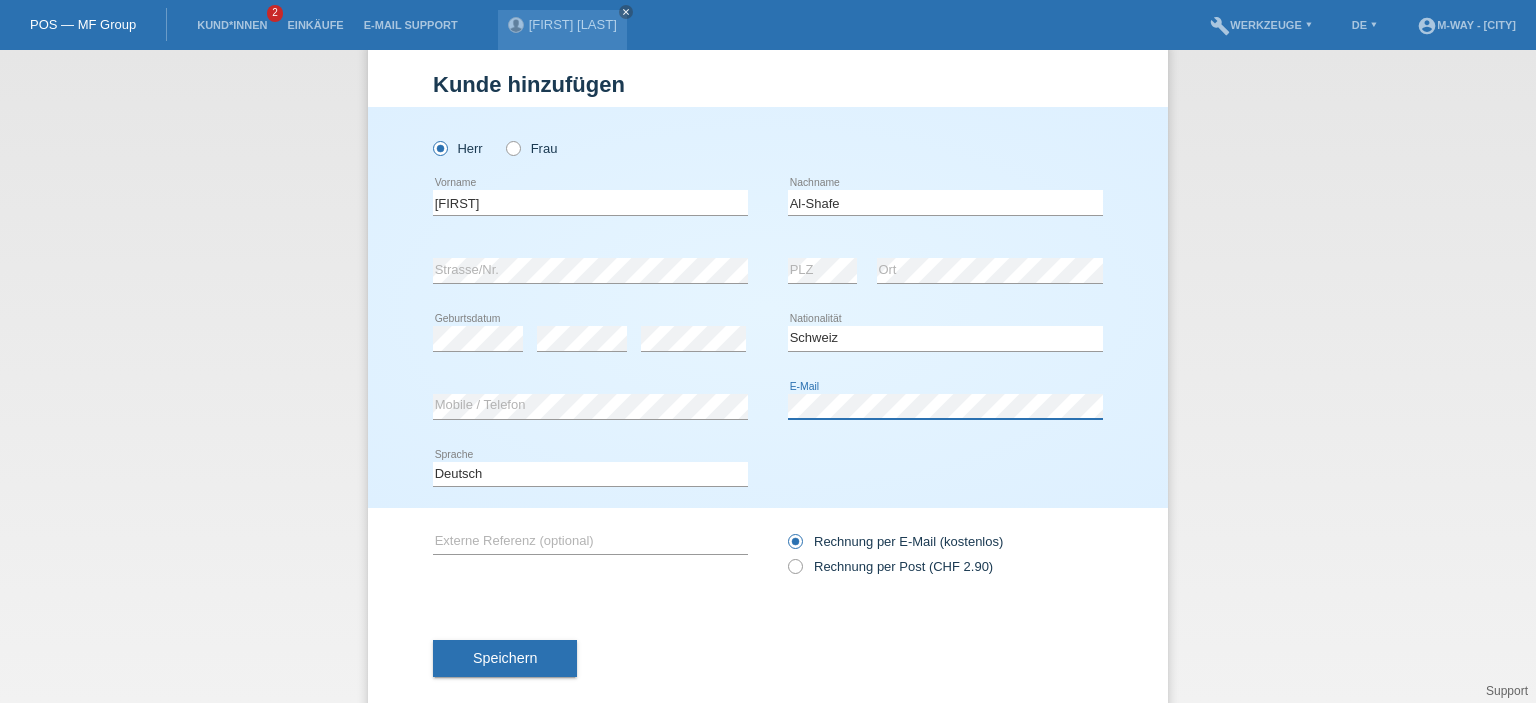 scroll, scrollTop: 64, scrollLeft: 0, axis: vertical 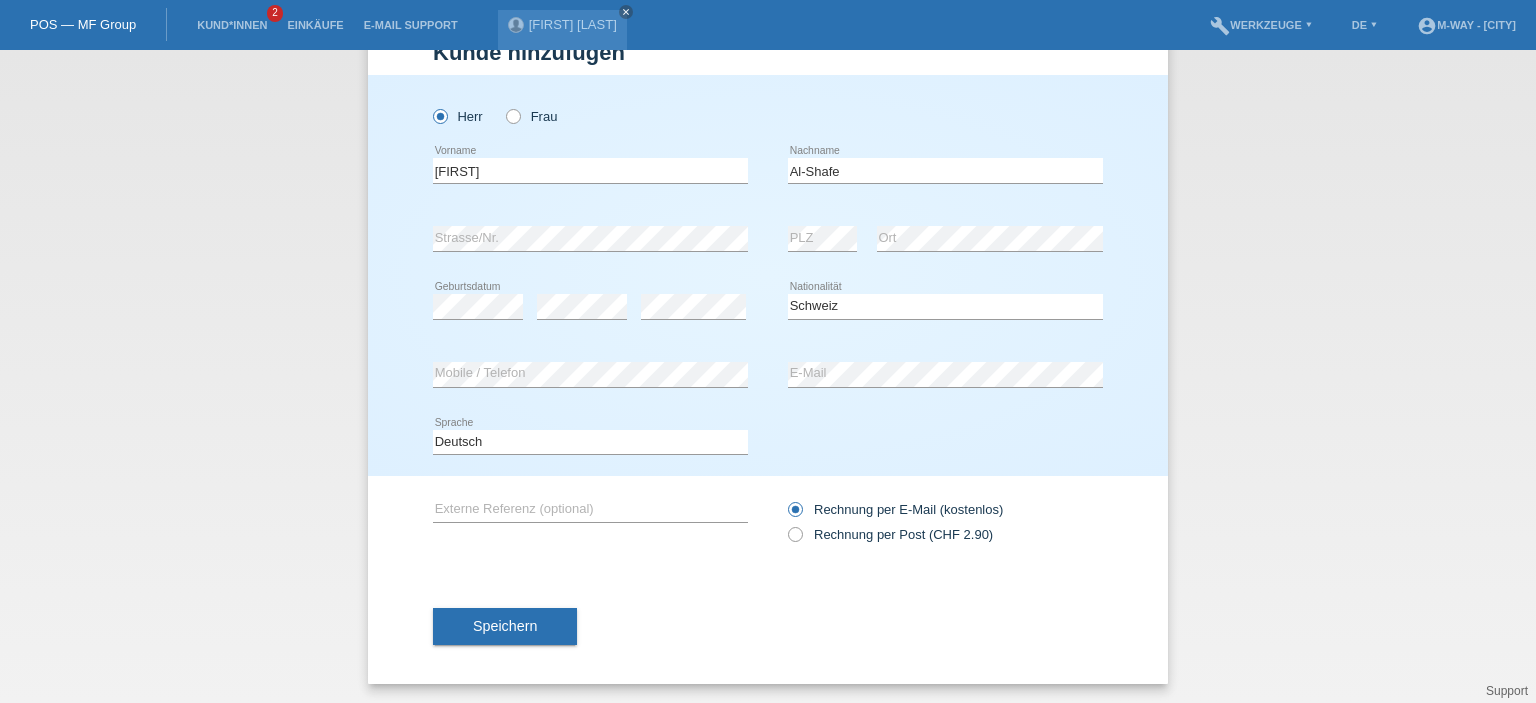 click on "Speichern" at bounding box center [505, 626] 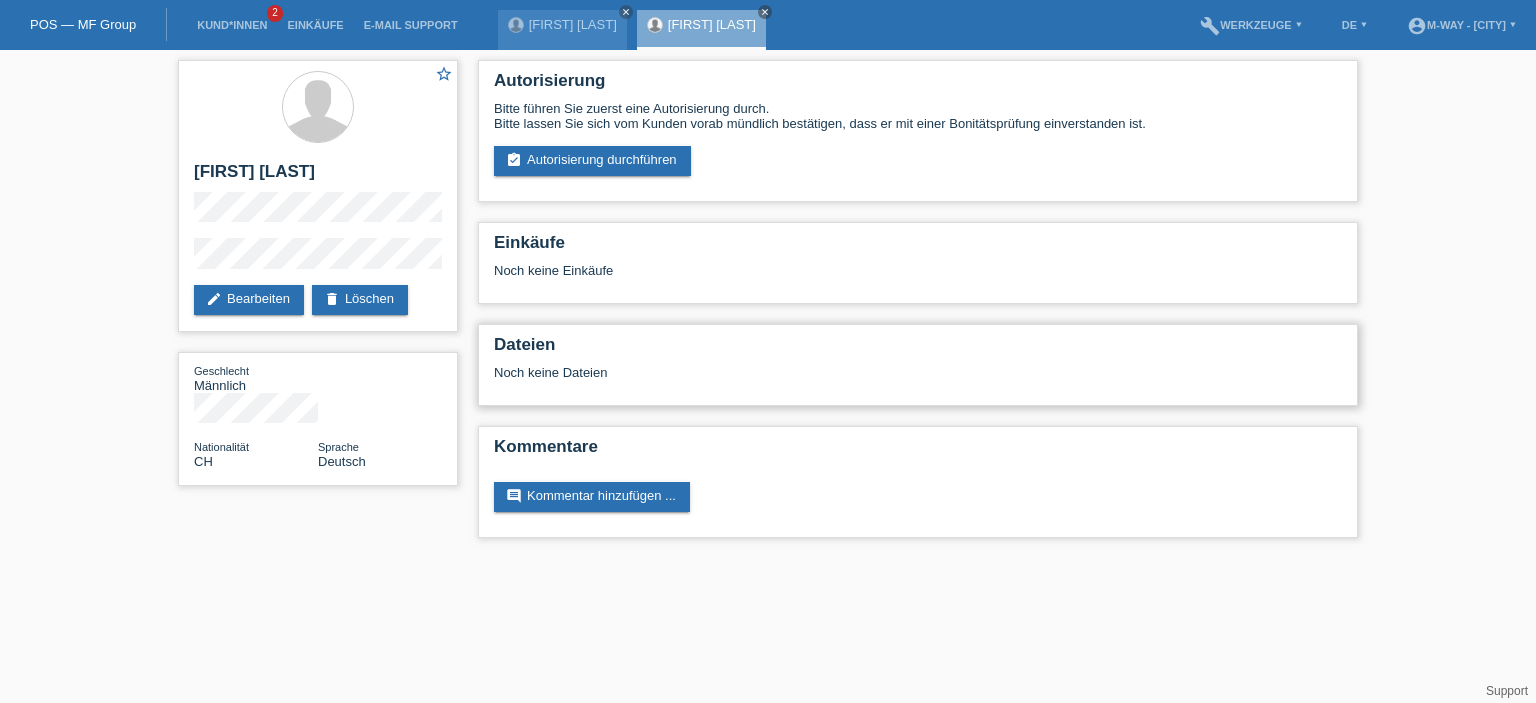 scroll, scrollTop: 0, scrollLeft: 0, axis: both 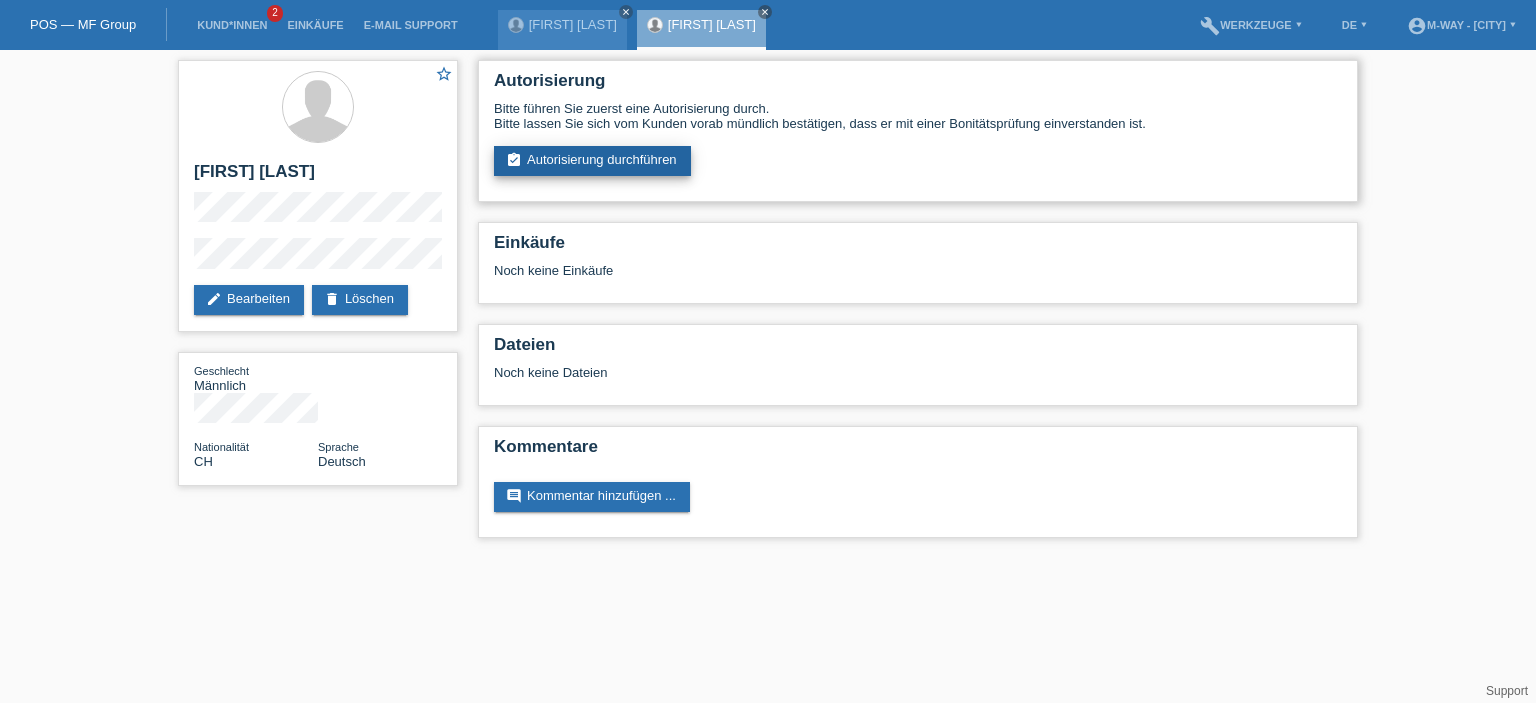 click on "assignment_turned_in  Autorisierung durchführen" at bounding box center [592, 161] 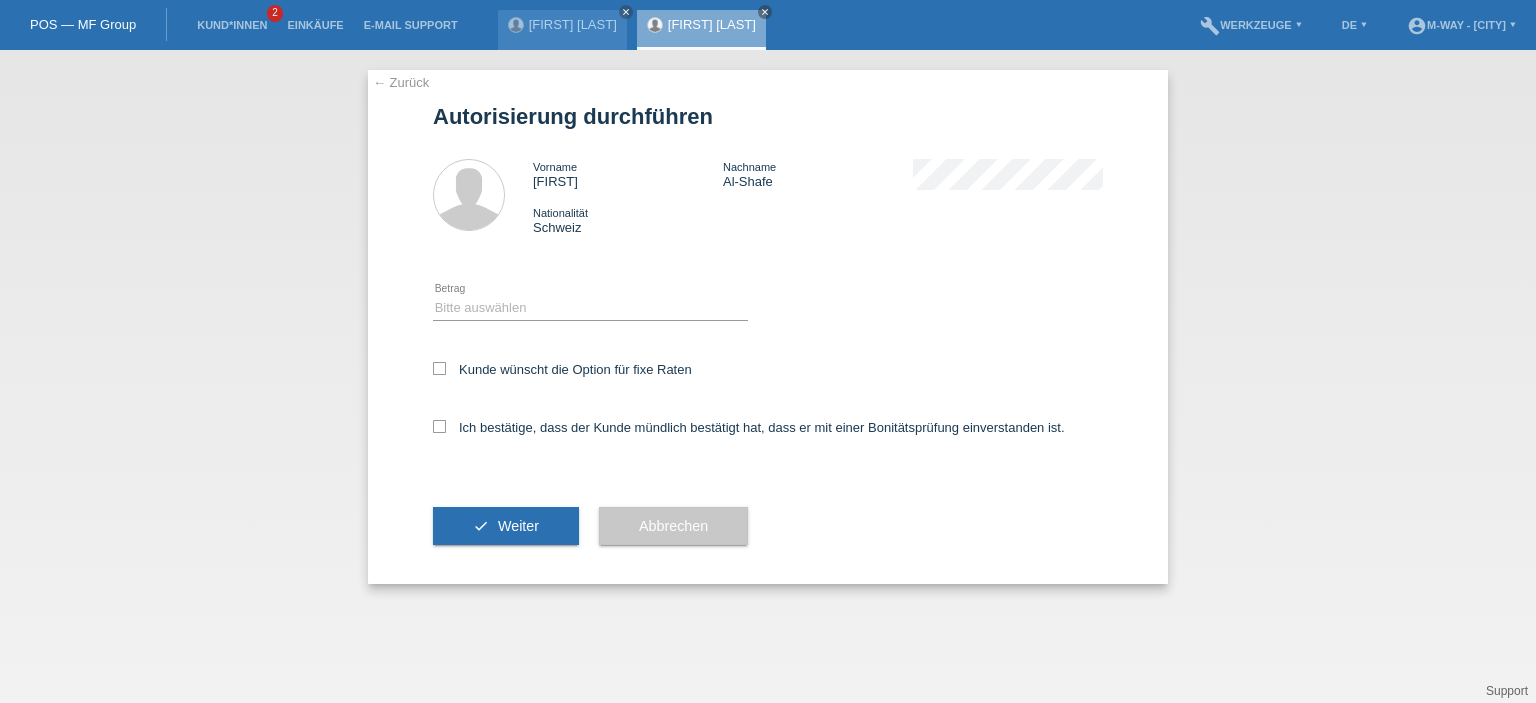 scroll, scrollTop: 0, scrollLeft: 0, axis: both 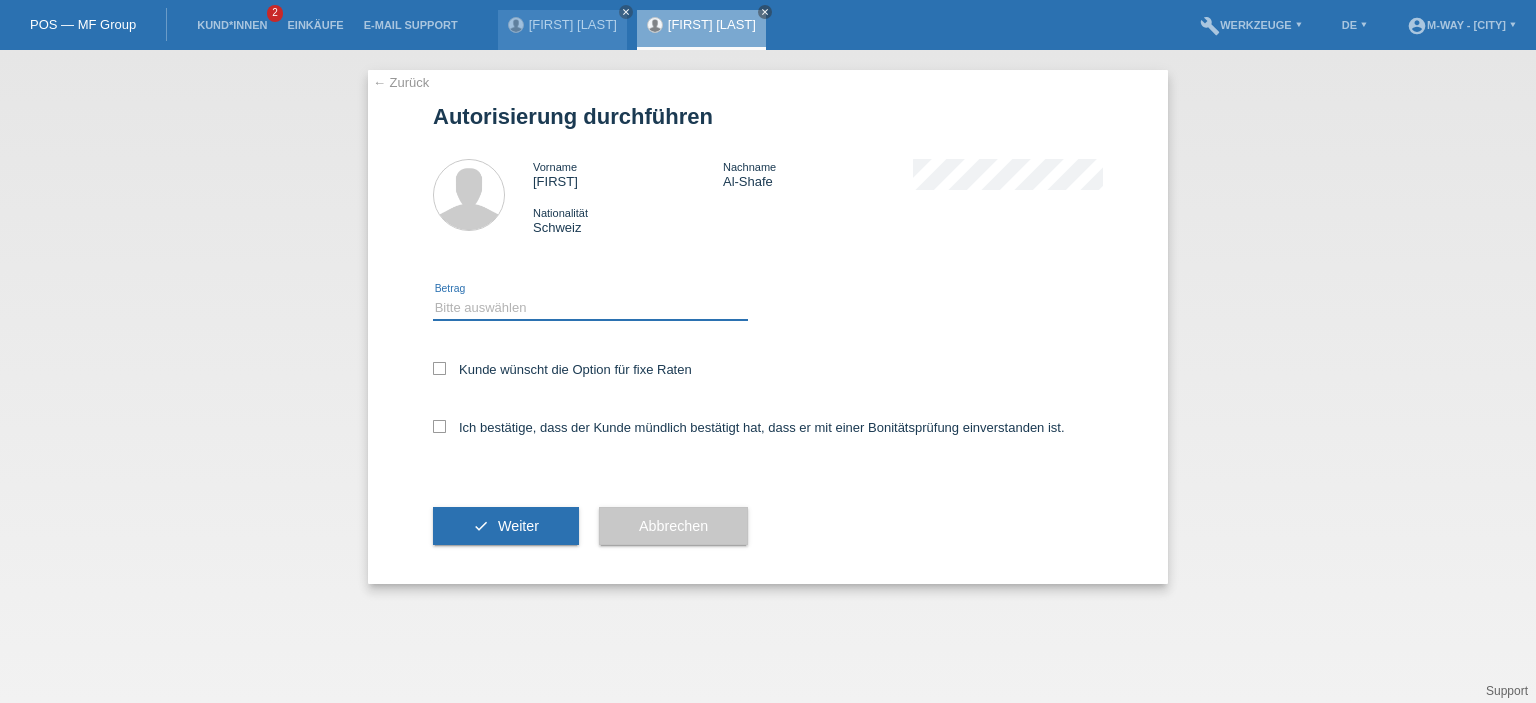 click on "Bitte auswählen
CHF 1.00 - CHF 499.00
CHF 500.00 - CHF 1'999.00
CHF 2'000.00 - CHF 15'000.00" at bounding box center (590, 308) 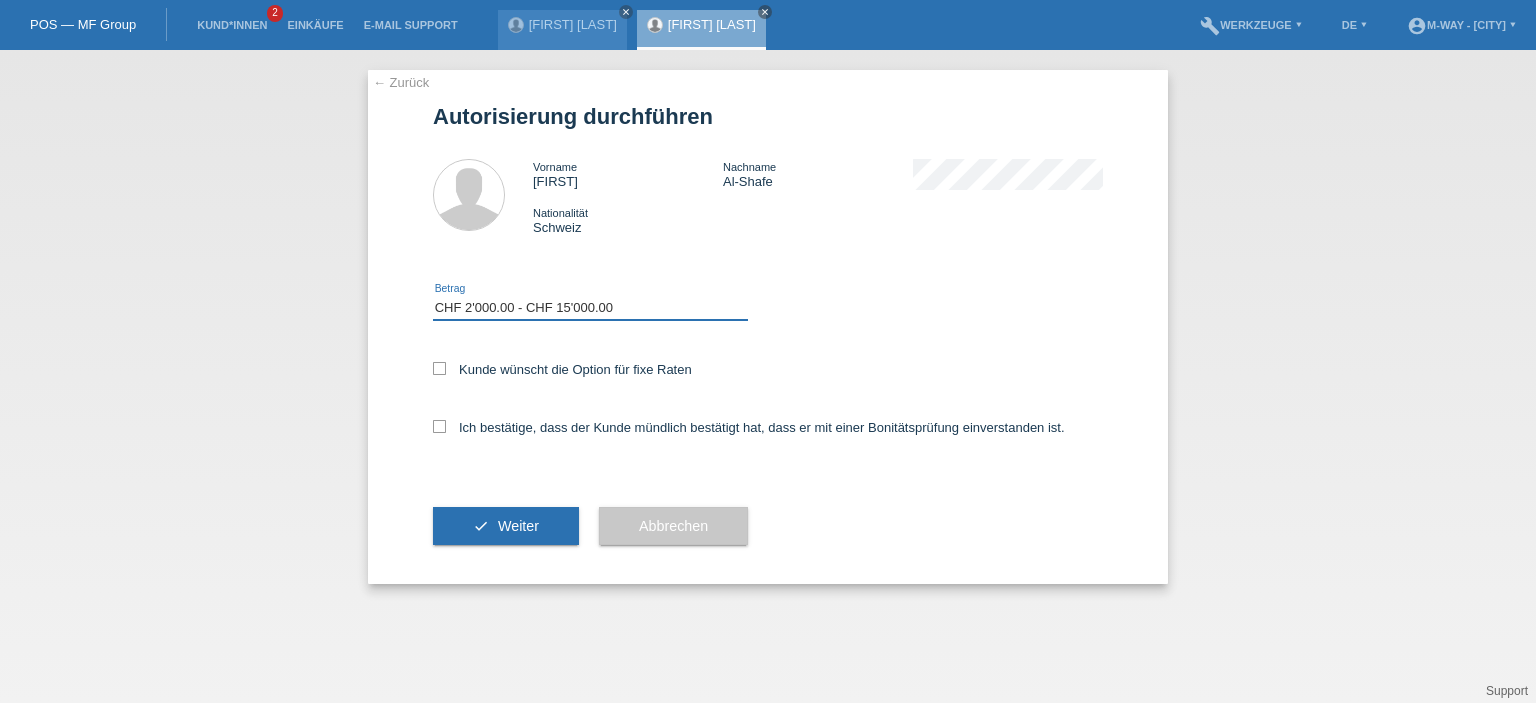 click on "Bitte auswählen
CHF 1.00 - CHF 499.00
CHF 500.00 - CHF 1'999.00
CHF 2'000.00 - CHF 15'000.00" at bounding box center (590, 308) 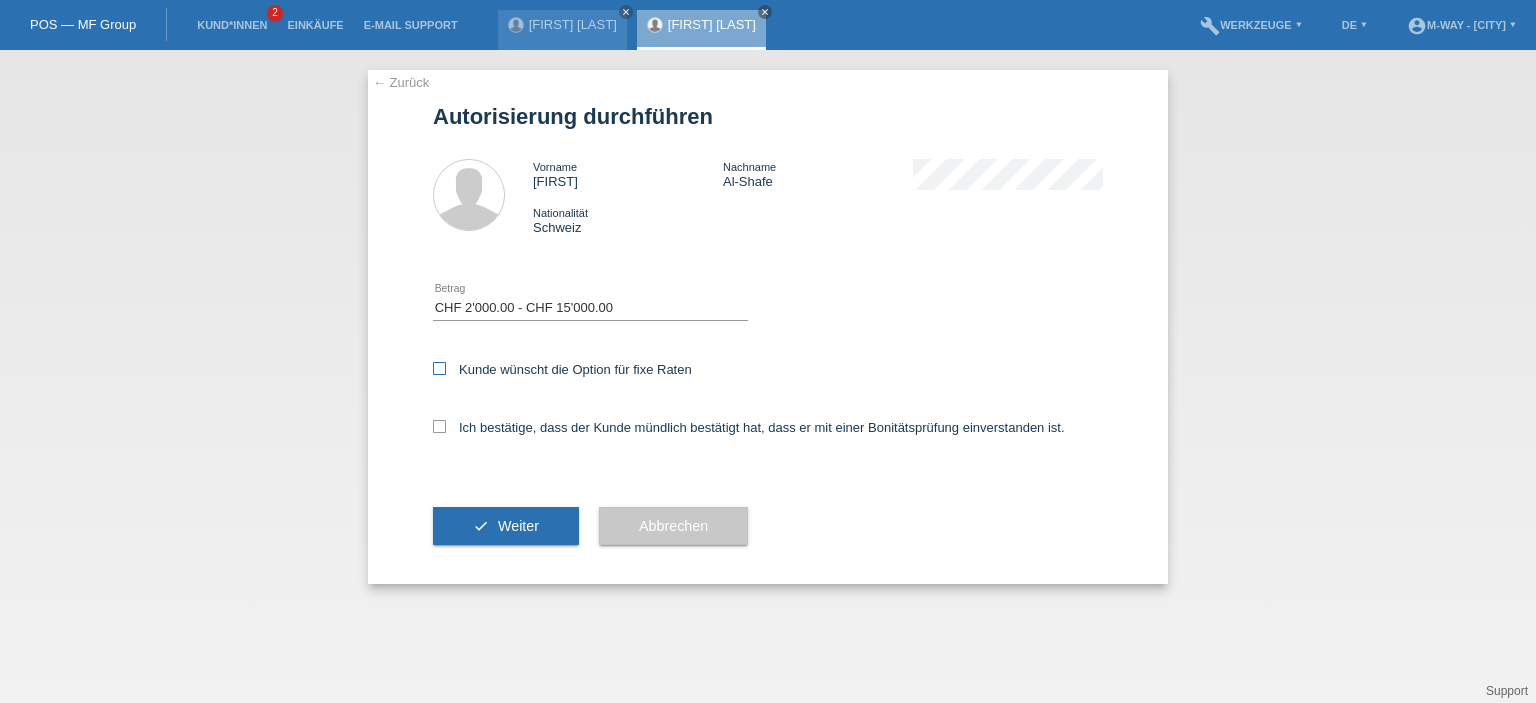 click on "Kunde wünscht die Option für fixe Raten" at bounding box center [562, 369] 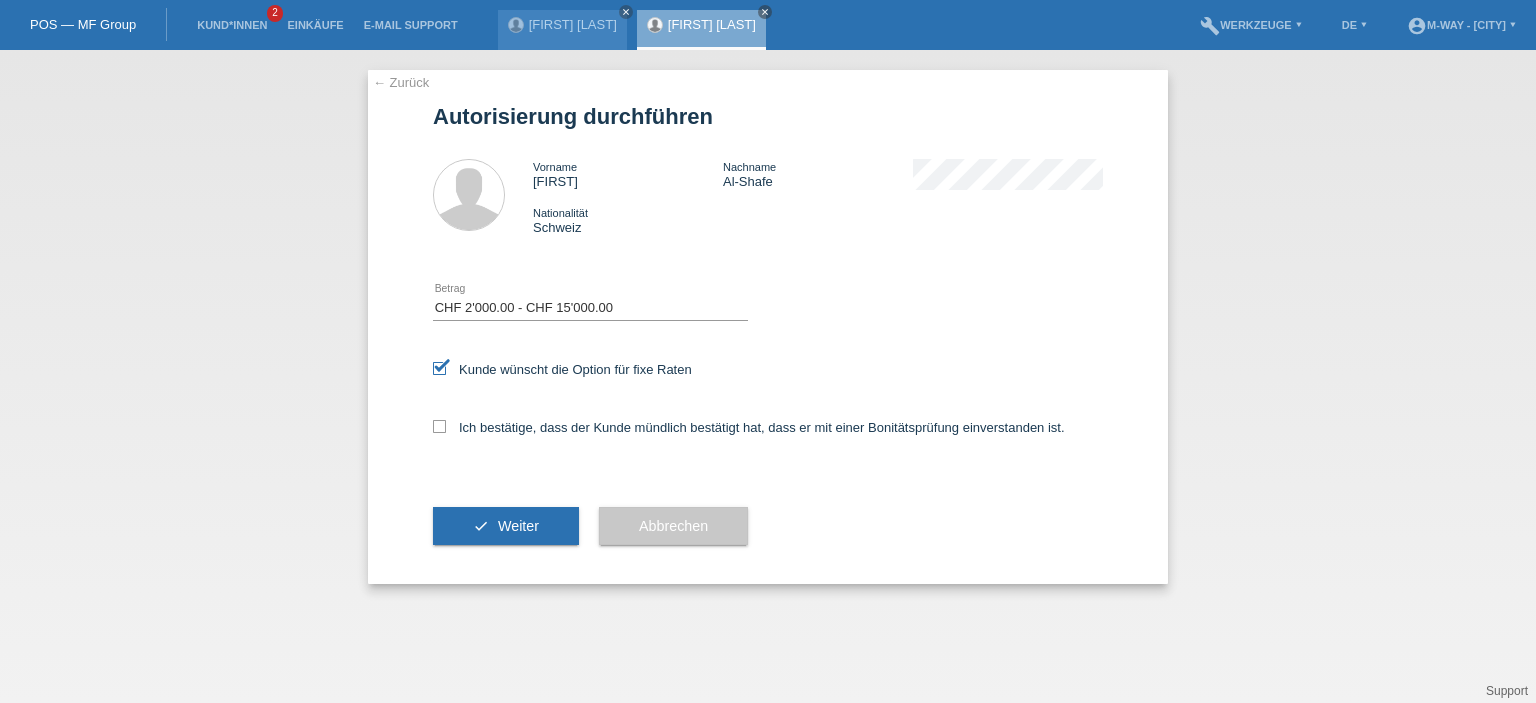 click on "Ich bestätige, dass der Kunde mündlich bestätigt hat, dass er mit einer Bonitätsprüfung einverstanden ist." at bounding box center (768, 434) 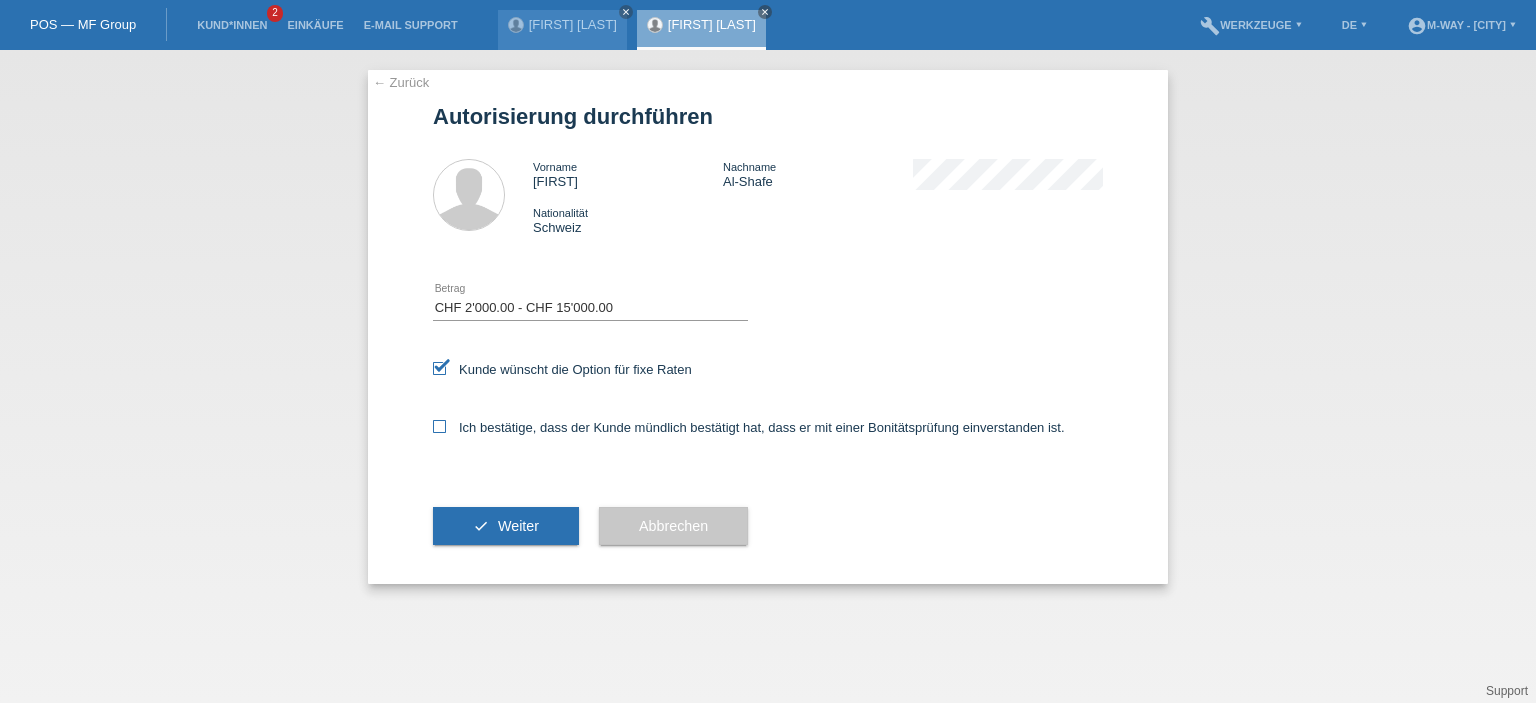 click on "Ich bestätige, dass der Kunde mündlich bestätigt hat, dass er mit einer Bonitätsprüfung einverstanden ist." at bounding box center (562, 369) 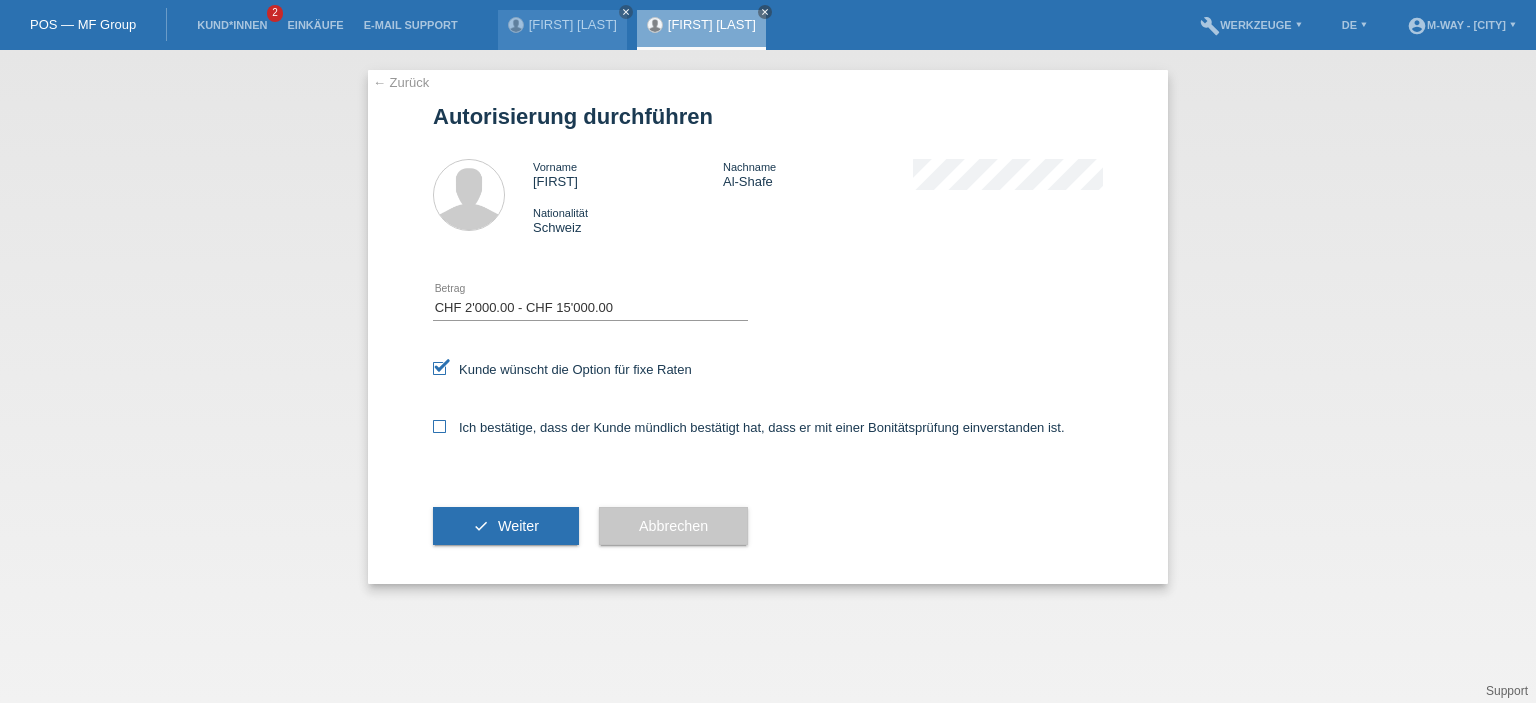 checkbox on "true" 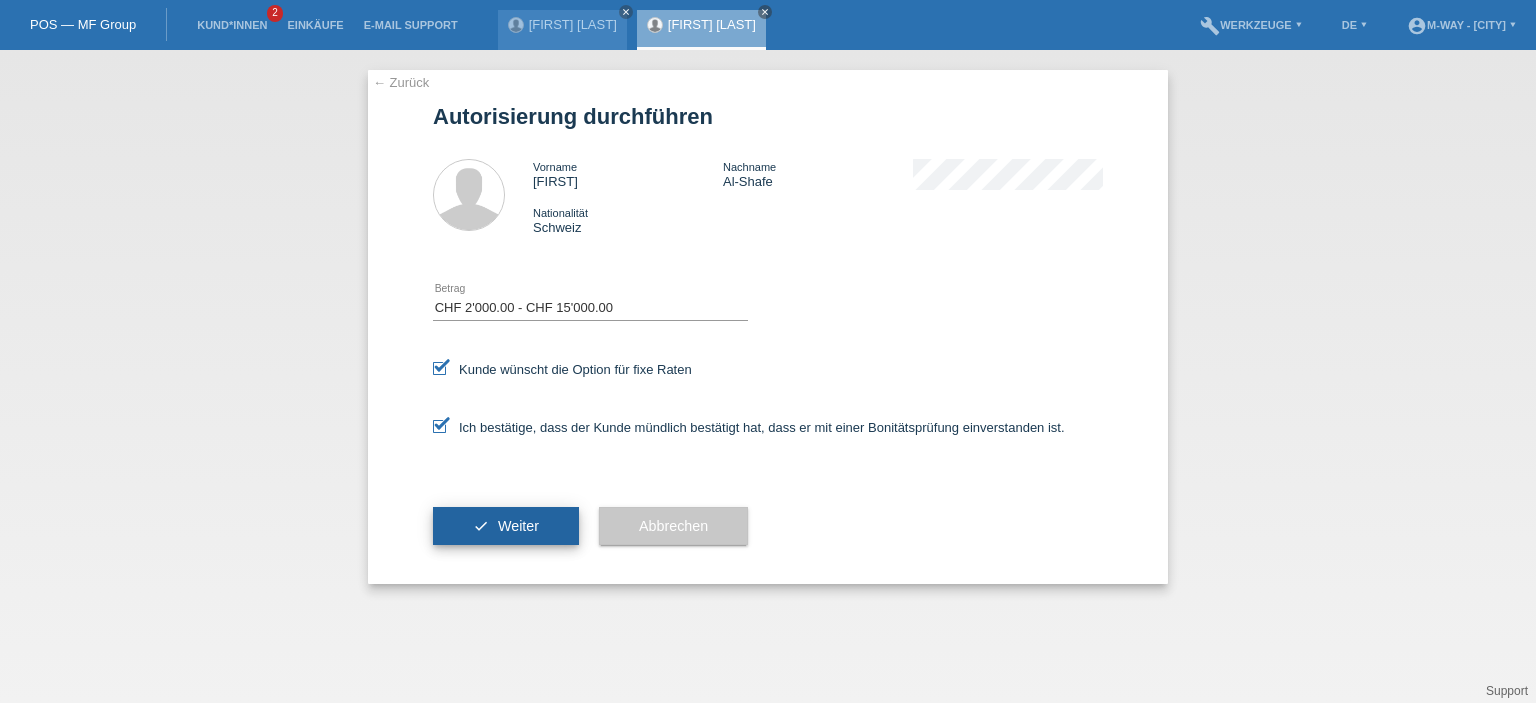 click on "check   Weiter" at bounding box center [506, 526] 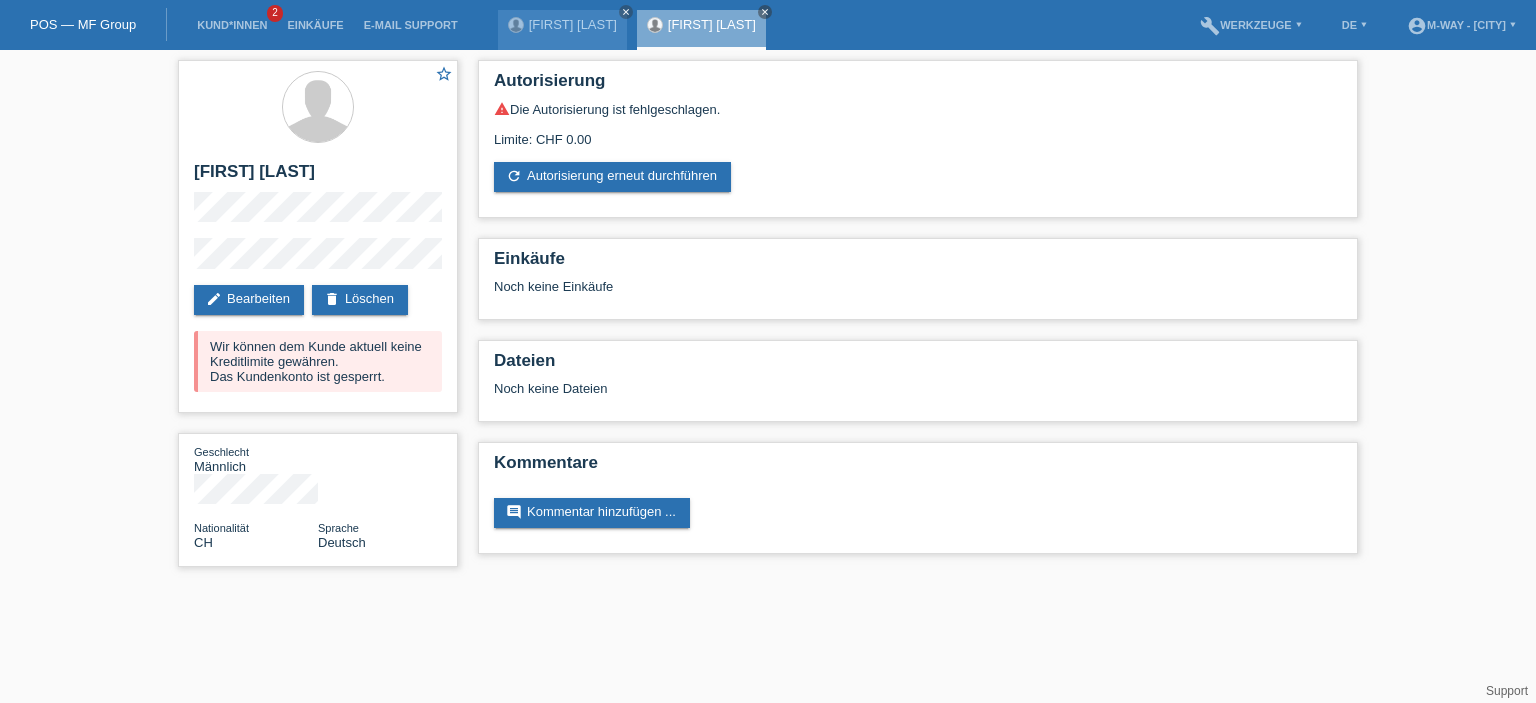 scroll, scrollTop: 0, scrollLeft: 0, axis: both 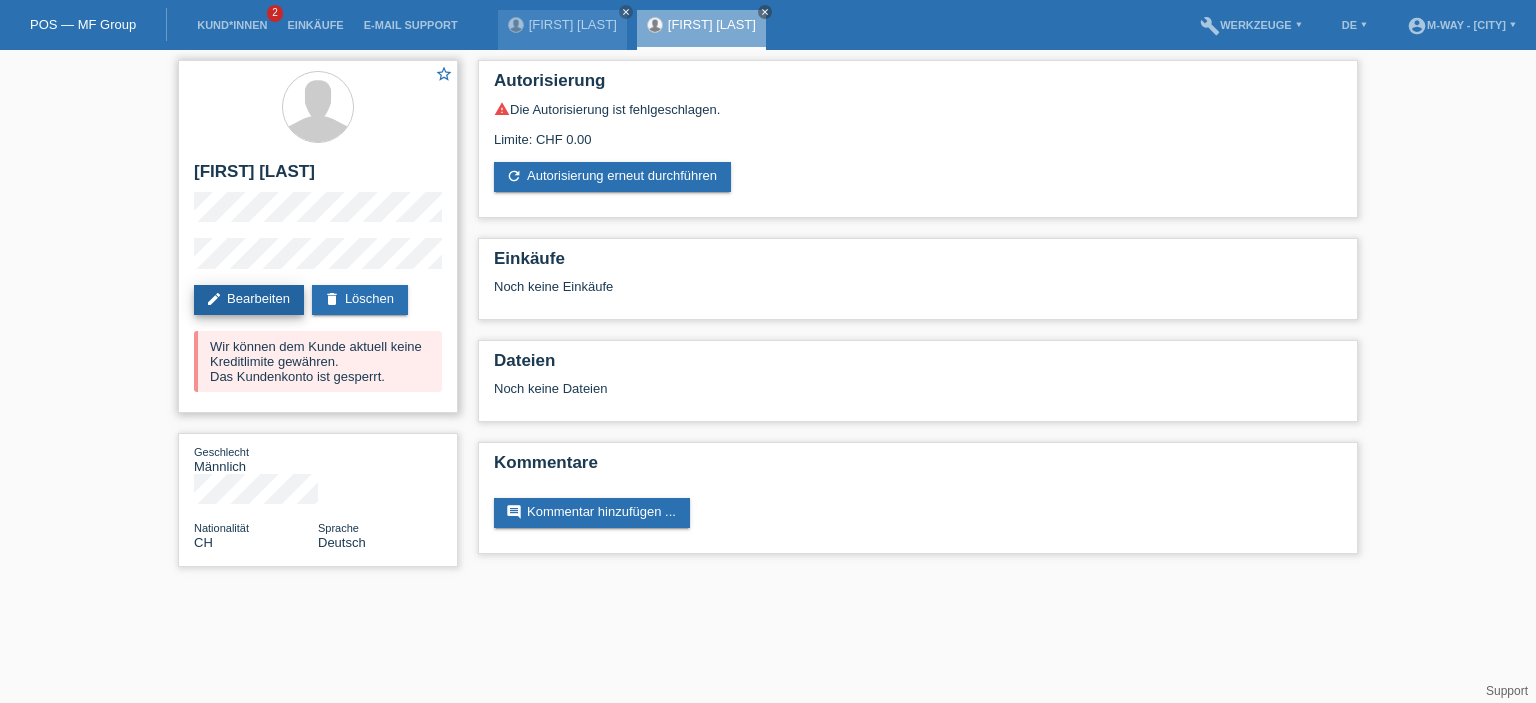 click on "edit  Bearbeiten" at bounding box center (249, 300) 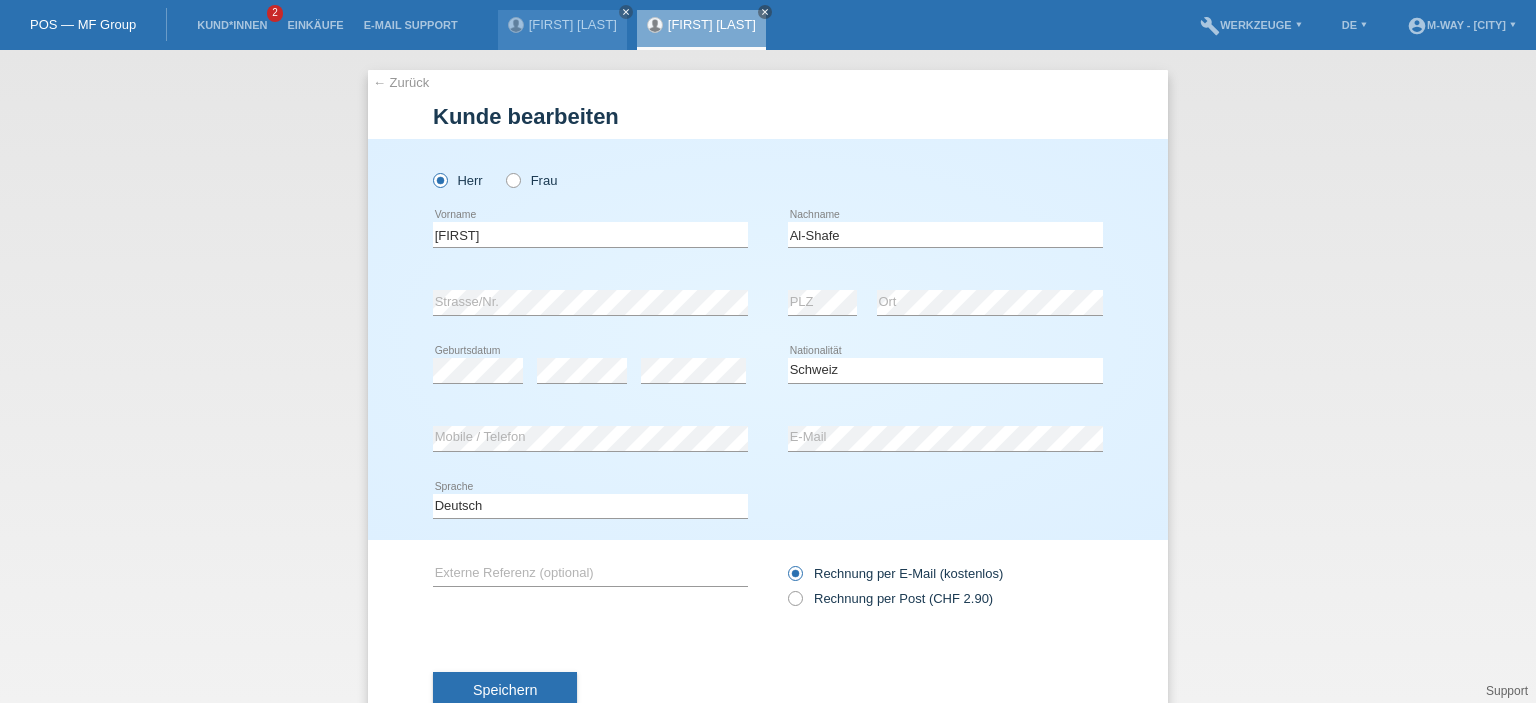 scroll, scrollTop: 0, scrollLeft: 0, axis: both 